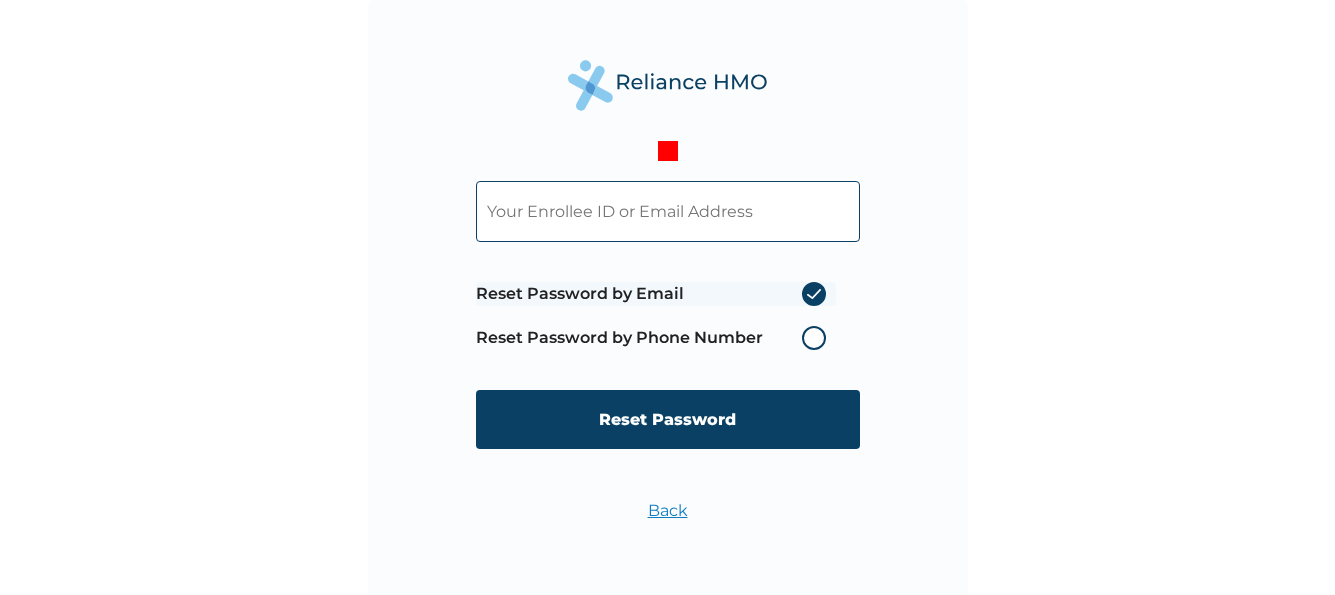 scroll, scrollTop: 0, scrollLeft: 0, axis: both 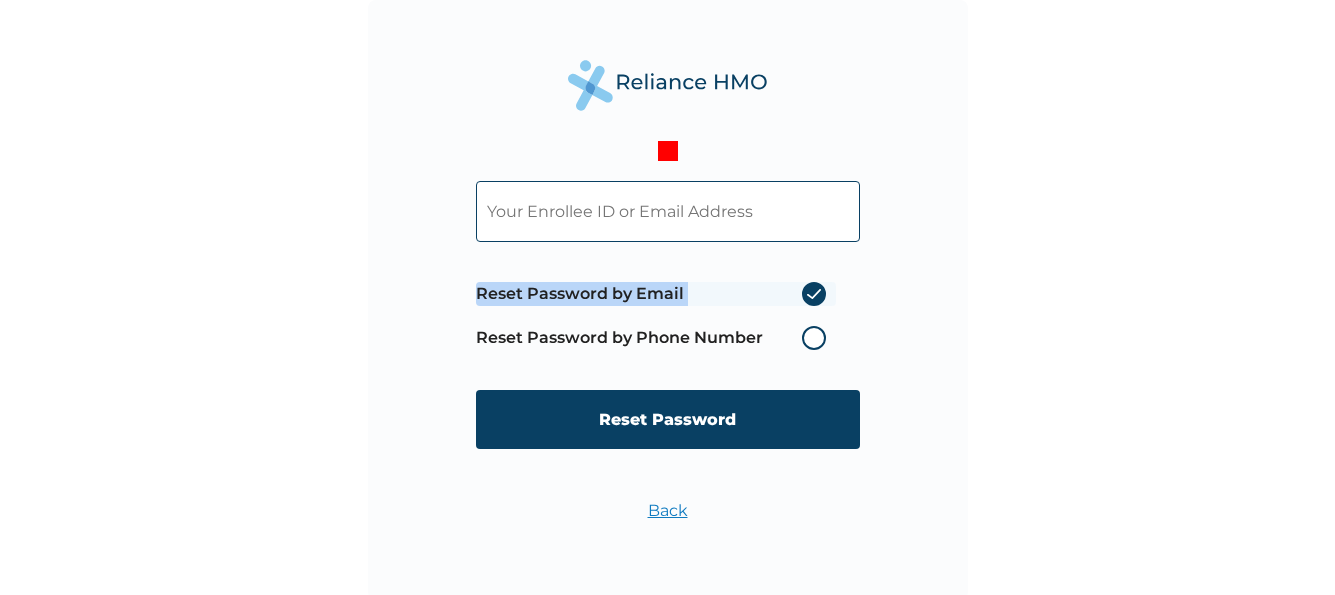 click at bounding box center [668, 211] 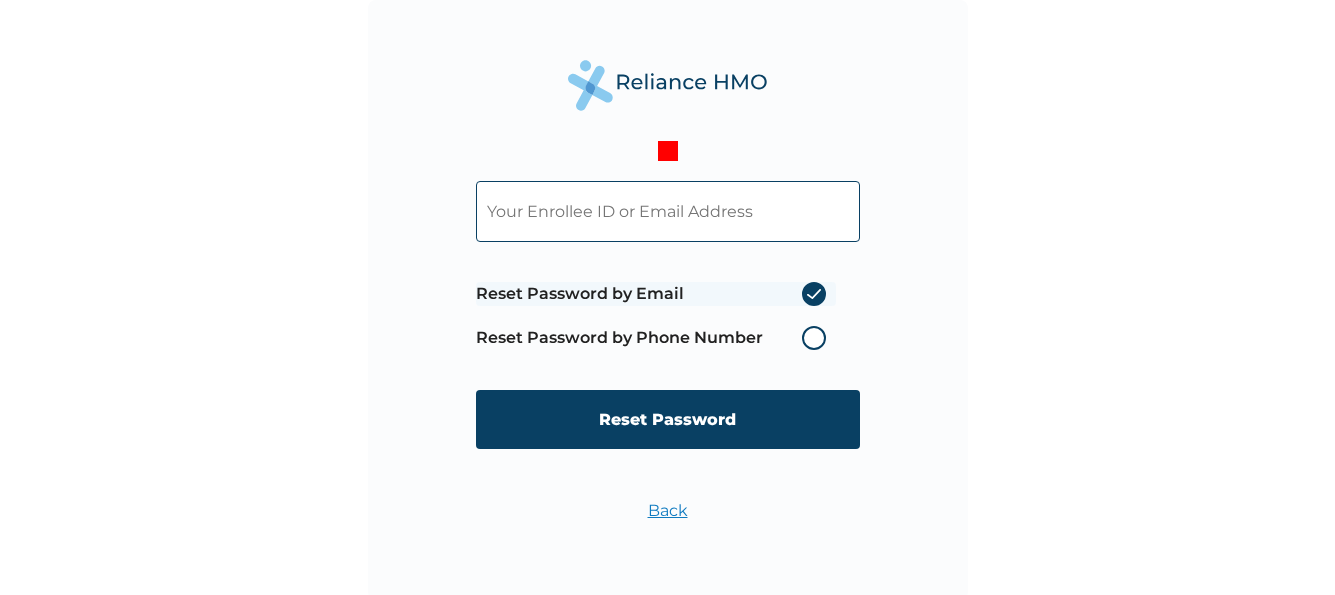 click at bounding box center (668, 211) 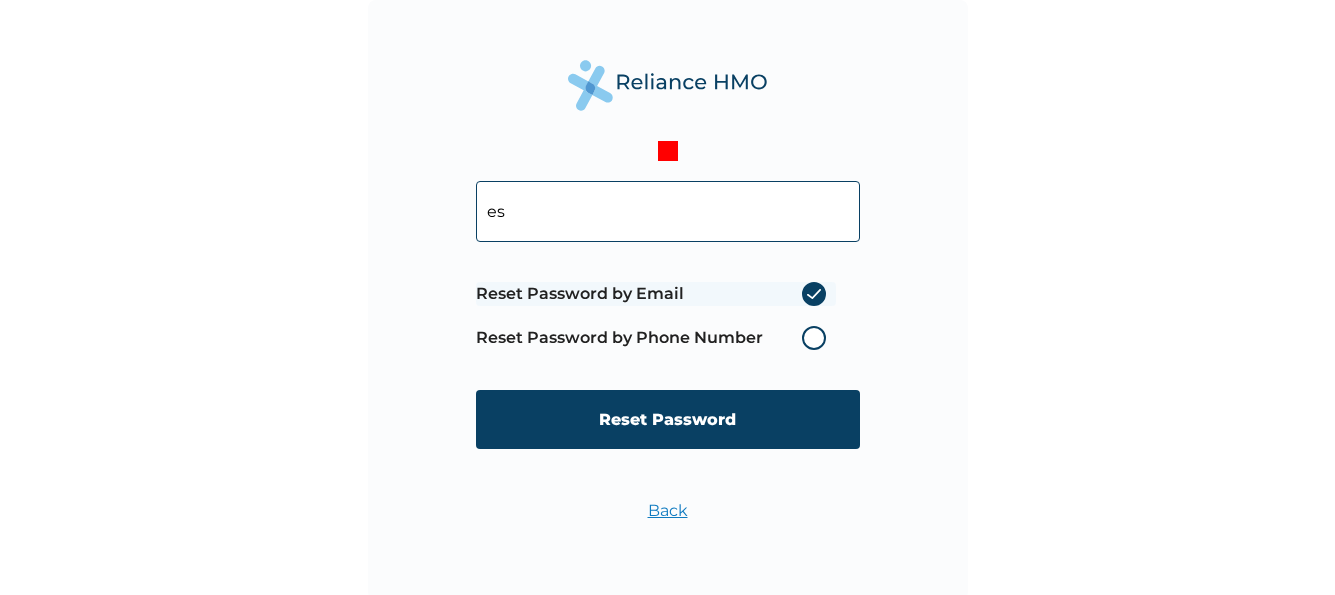 type on "esther.adeyemo@biswal.ng" 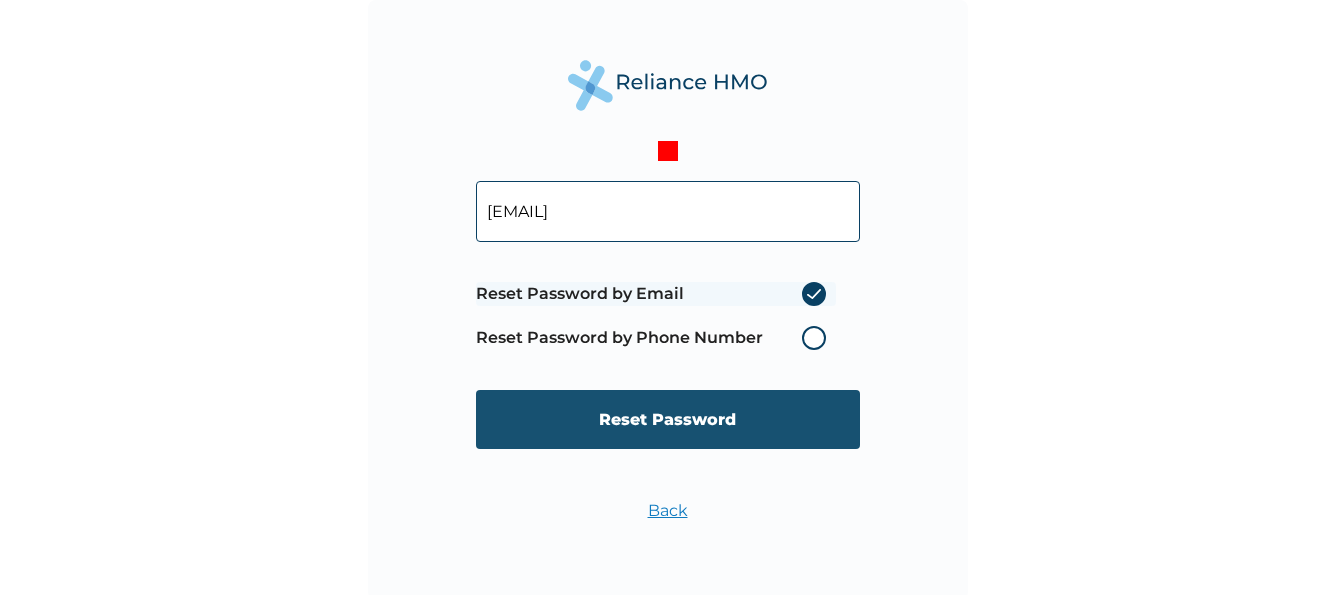click on "Reset Password" at bounding box center (668, 419) 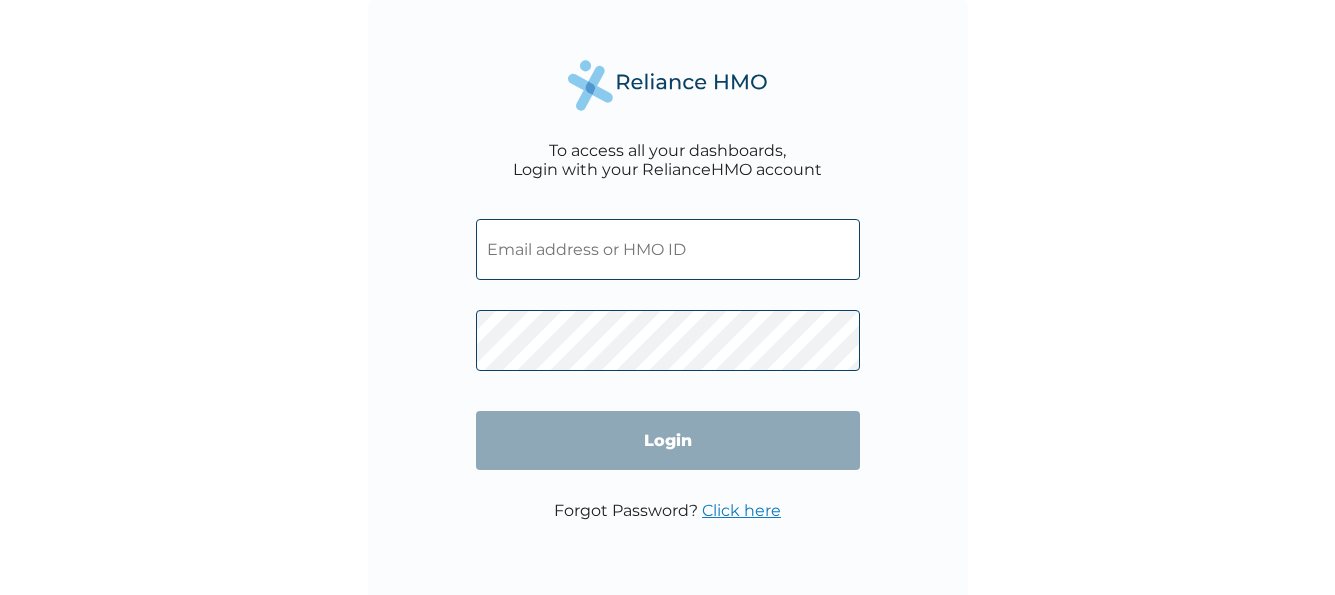 scroll, scrollTop: 0, scrollLeft: 0, axis: both 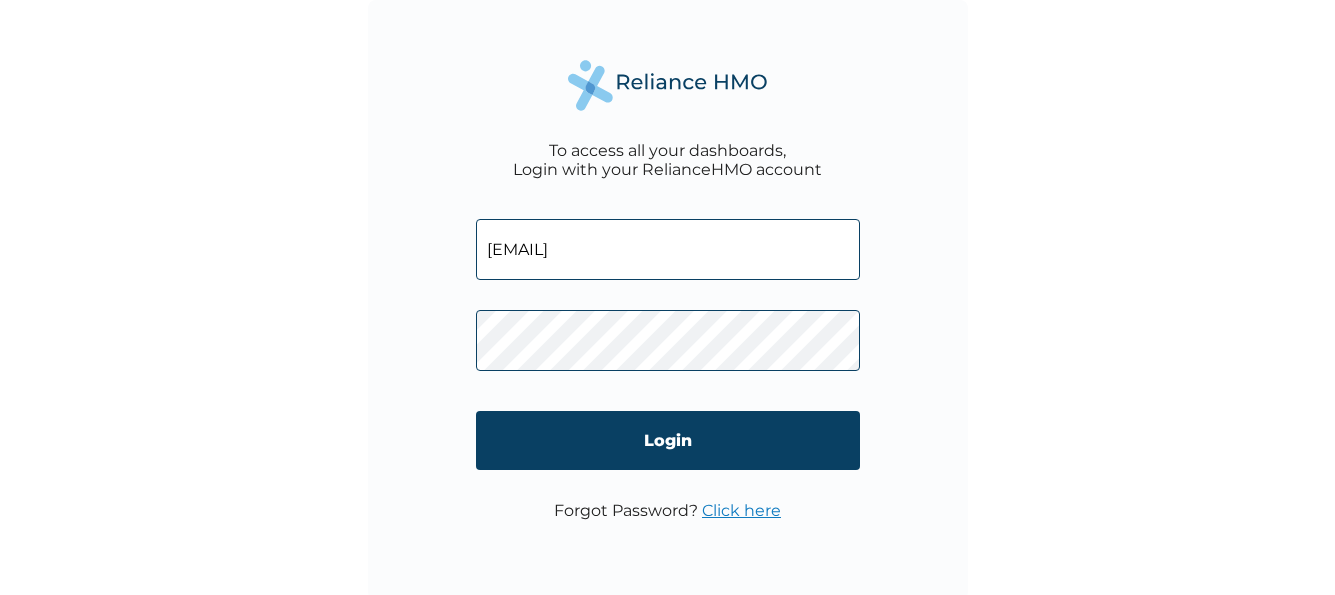 click on "Click here" at bounding box center [741, 510] 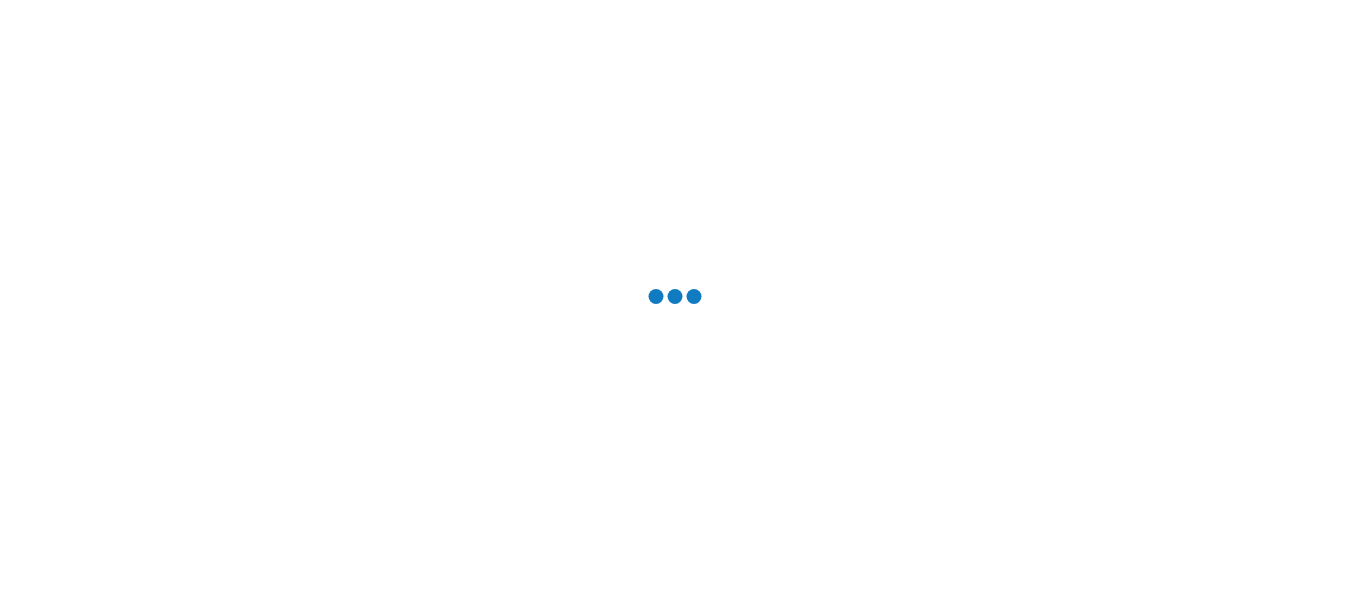 scroll, scrollTop: 0, scrollLeft: 0, axis: both 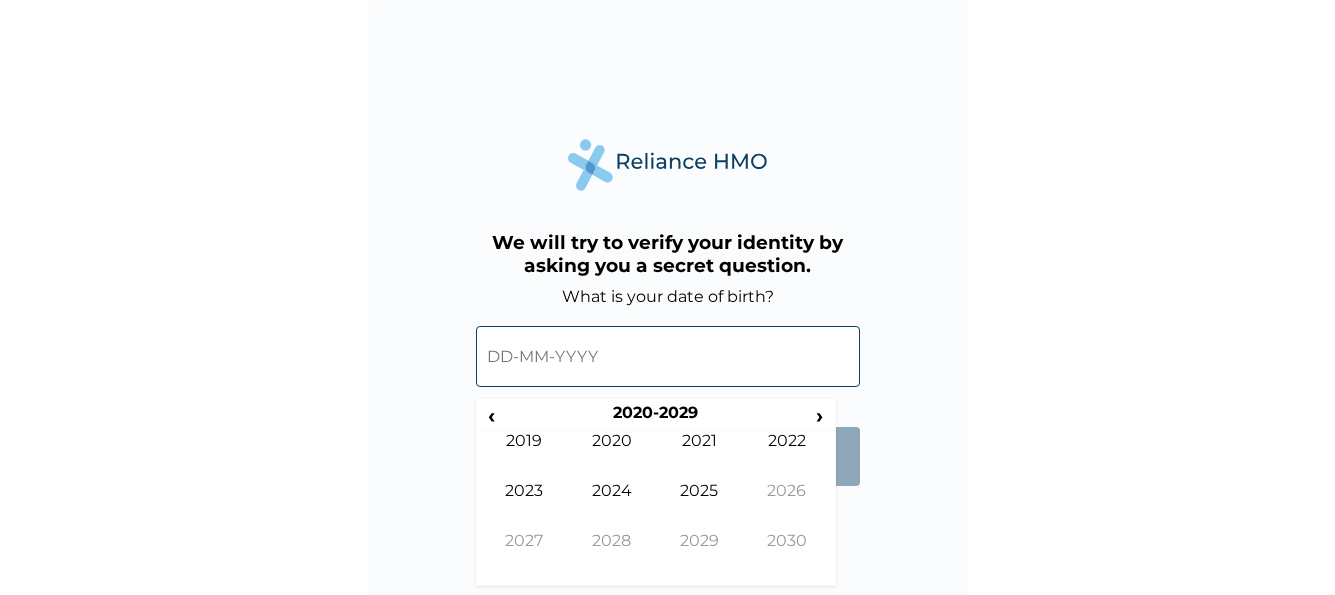 click at bounding box center [668, 356] 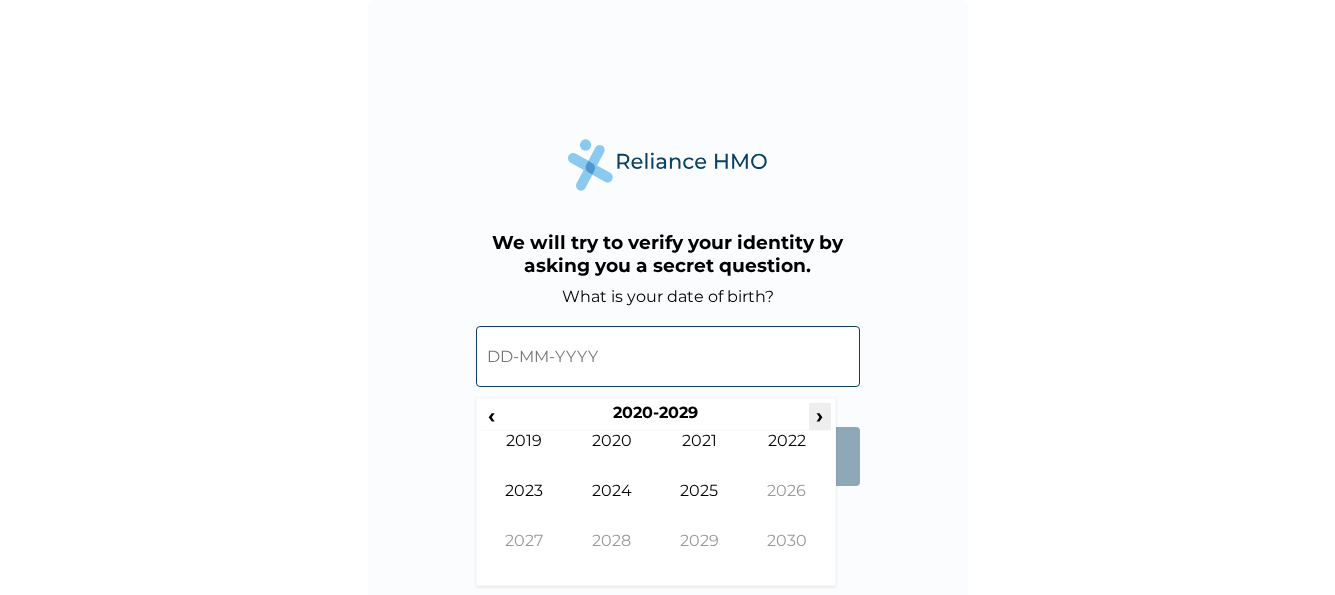 click on "›" at bounding box center (820, 415) 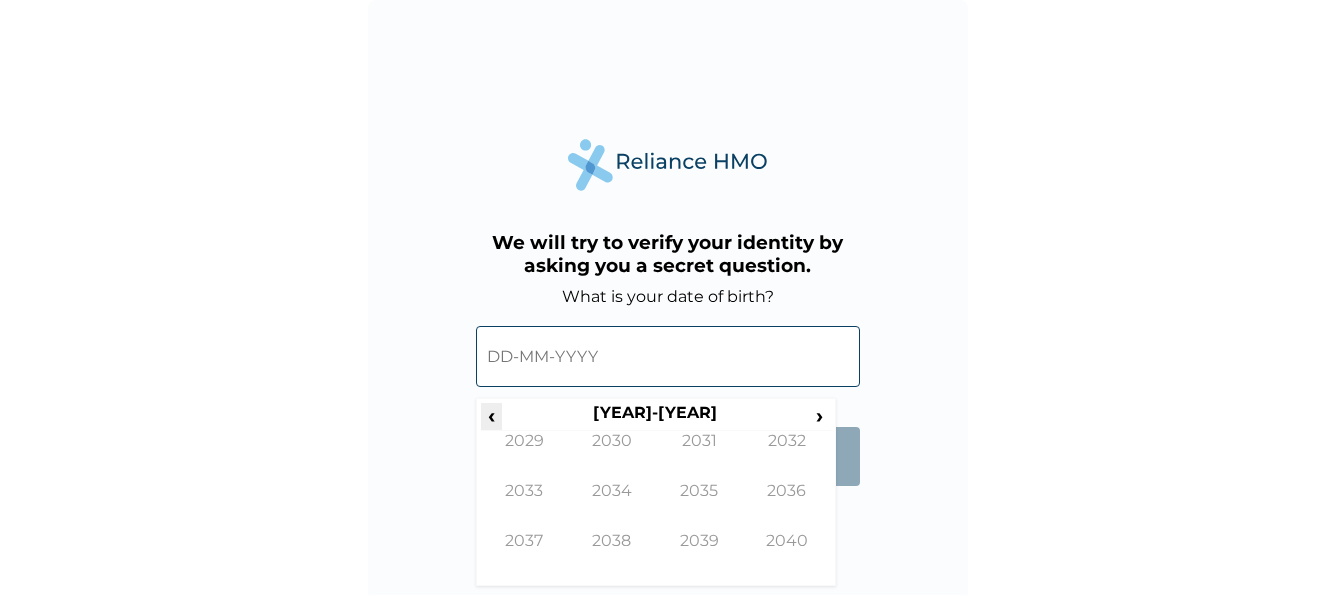 click on "‹" at bounding box center (491, 415) 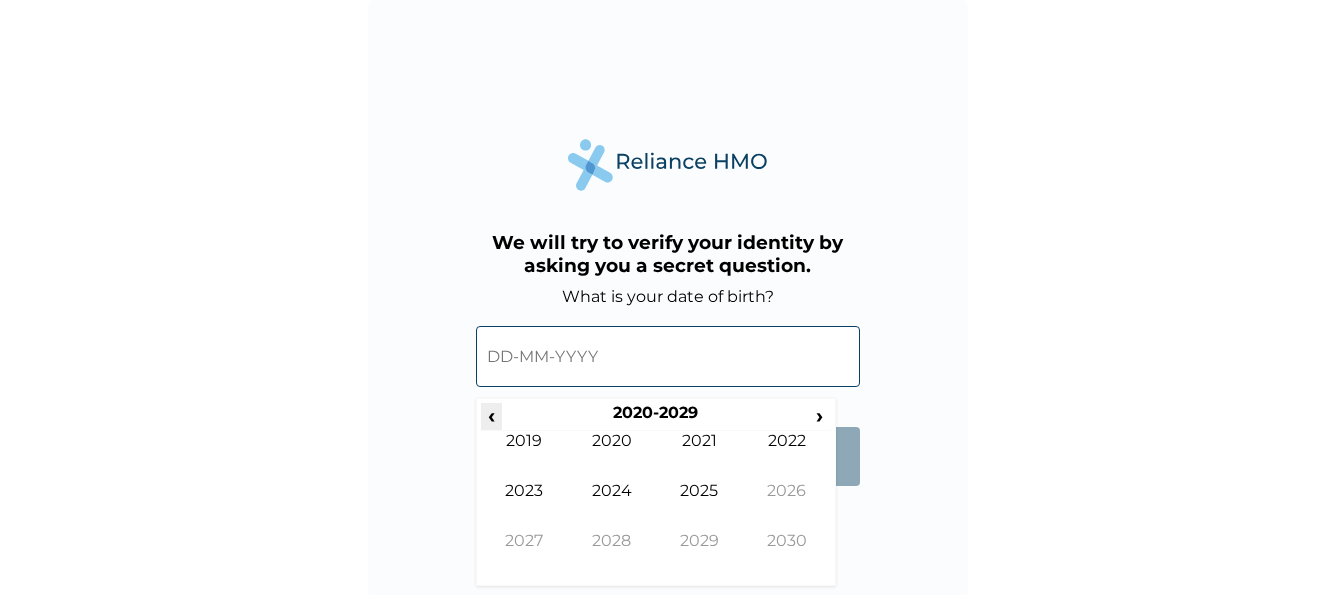 click on "‹" at bounding box center (491, 415) 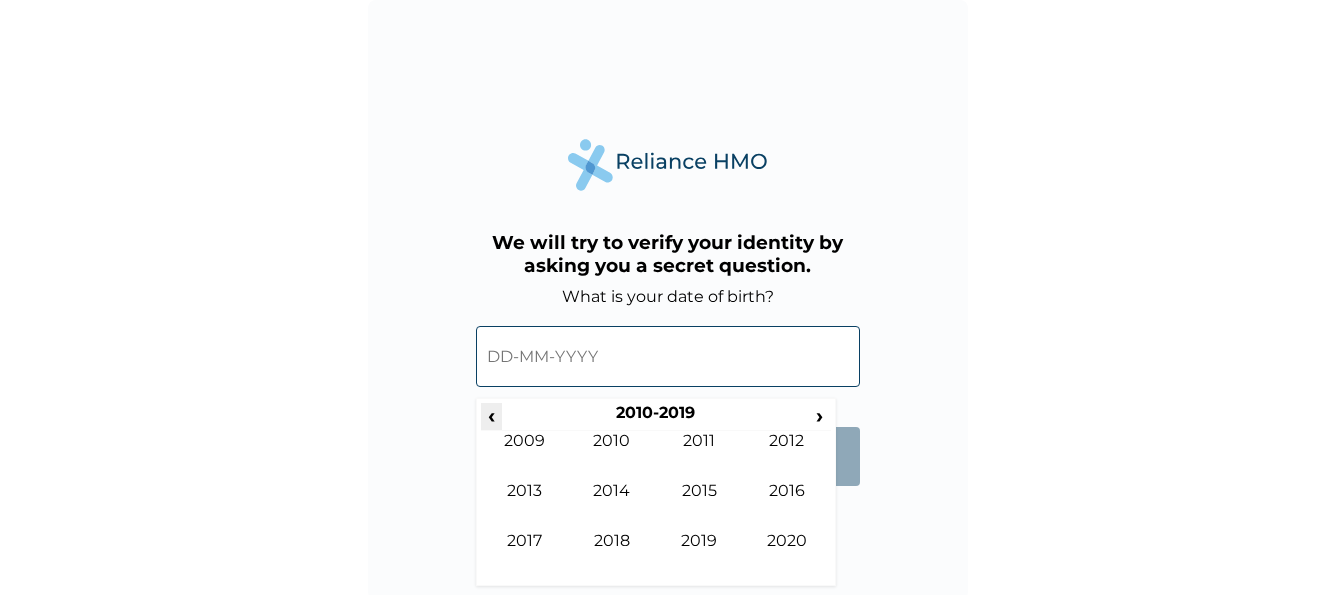 click on "‹" at bounding box center (491, 415) 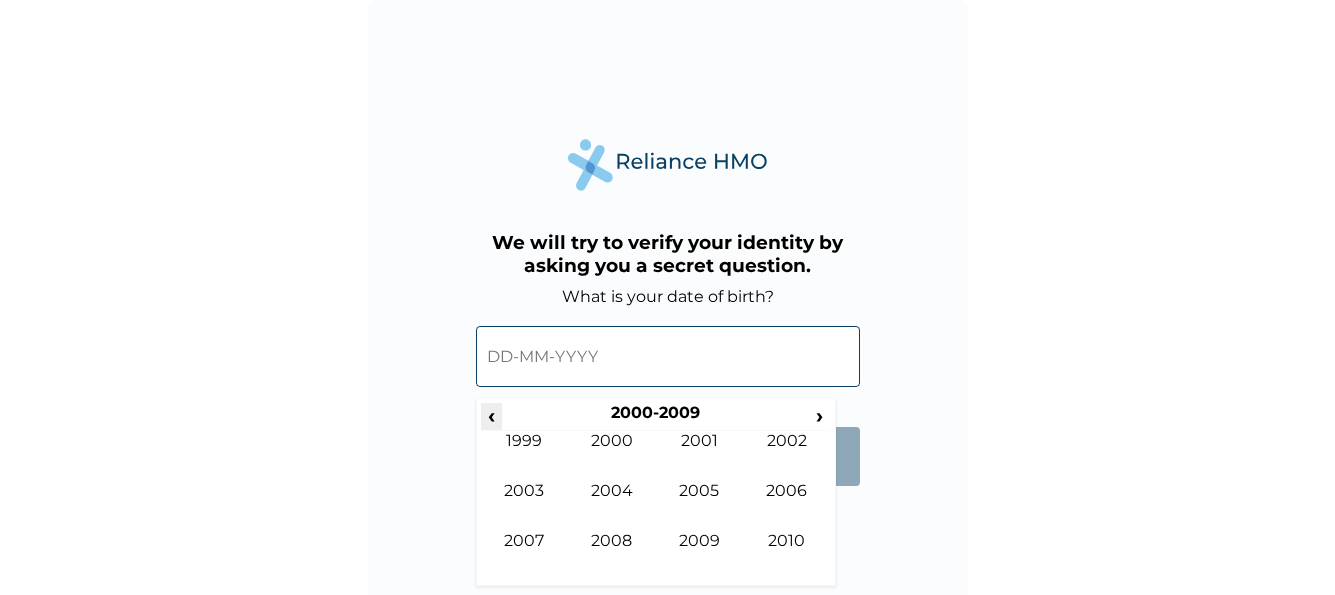 click on "‹" at bounding box center (491, 415) 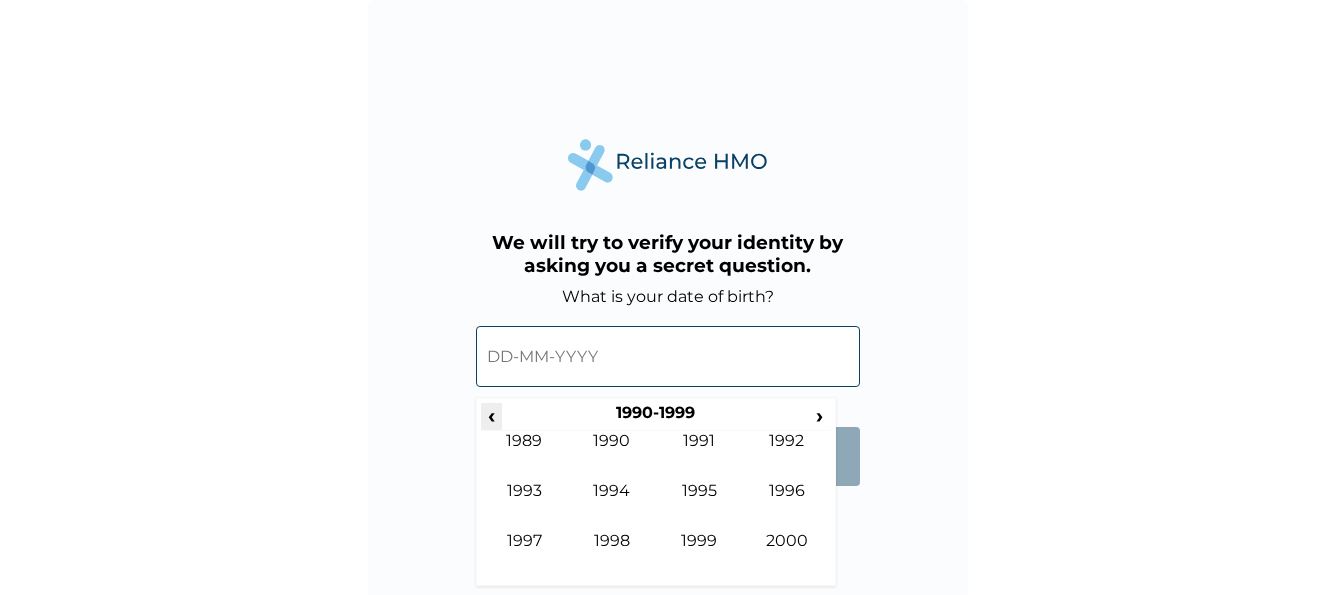 click on "‹" at bounding box center [491, 415] 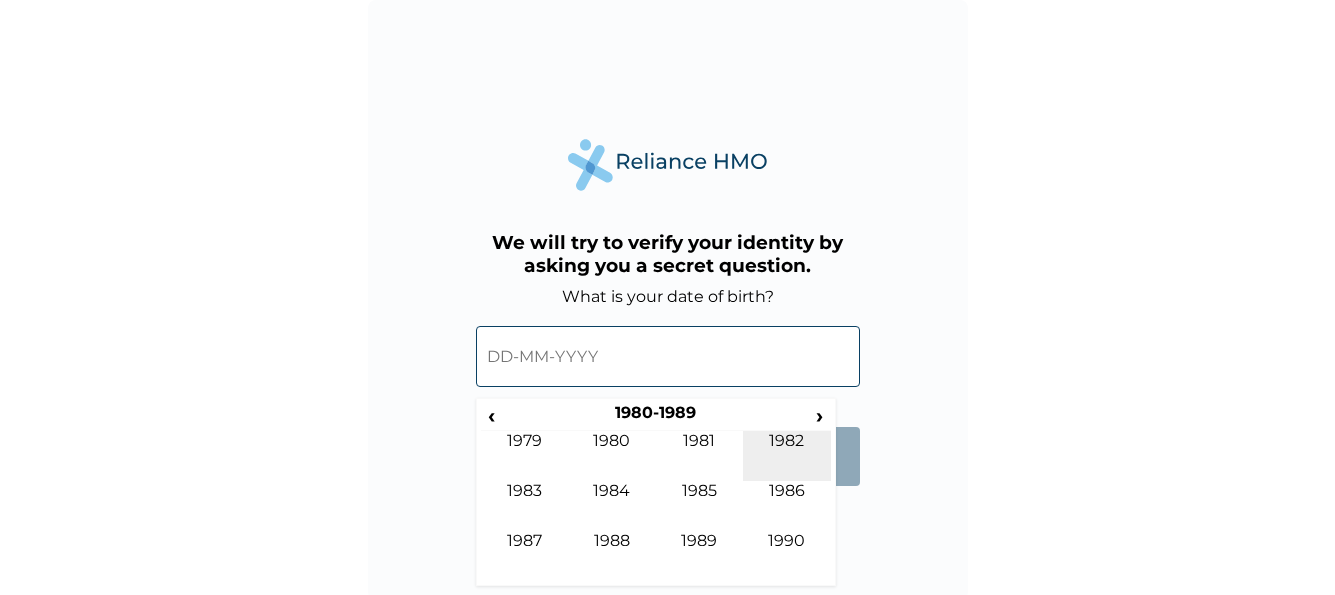 click on "1982" at bounding box center (787, 456) 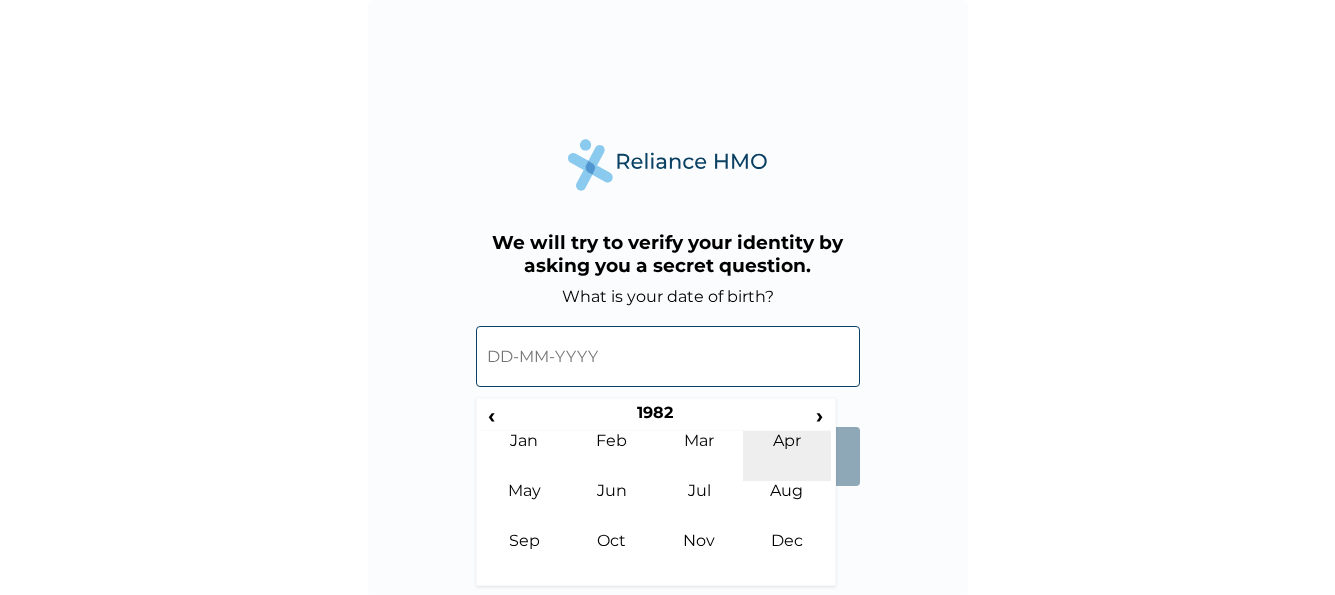 click on "Apr" at bounding box center (787, 456) 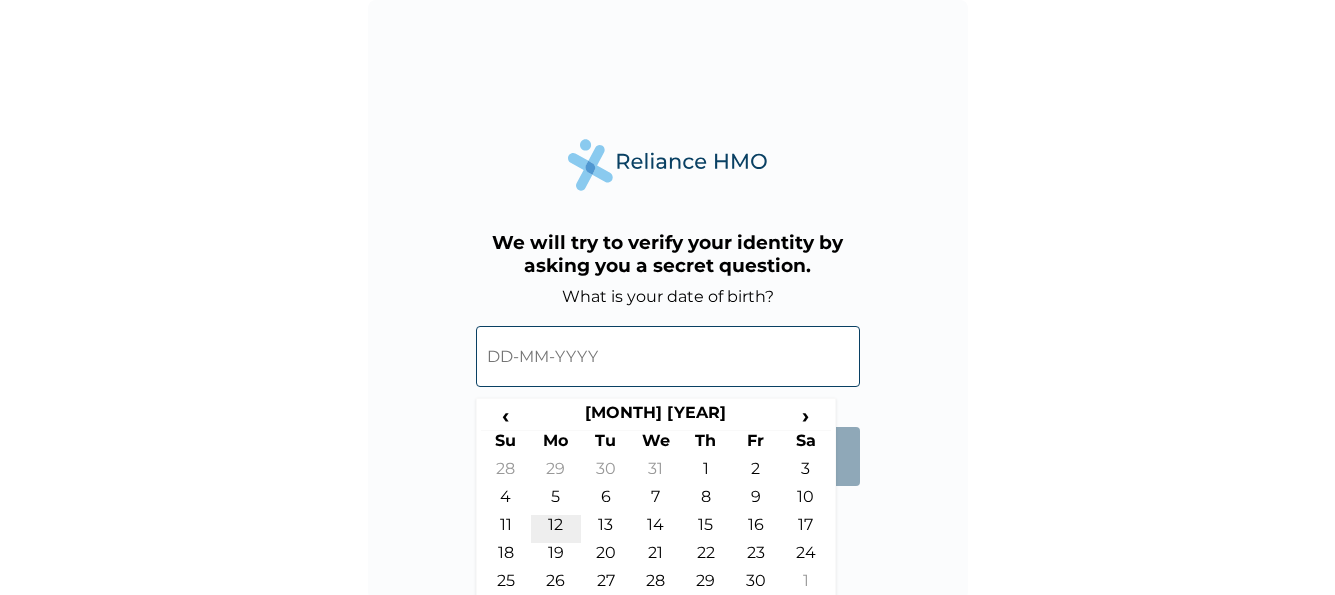 click on "12" at bounding box center [556, 529] 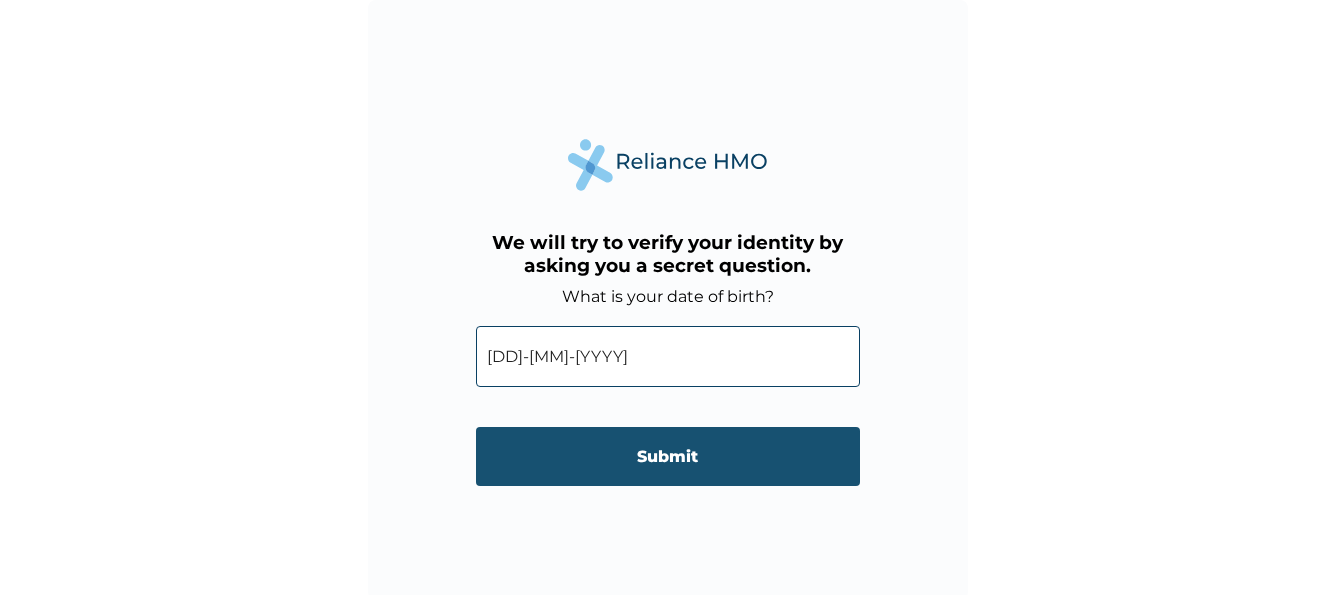click on "Submit" at bounding box center [668, 456] 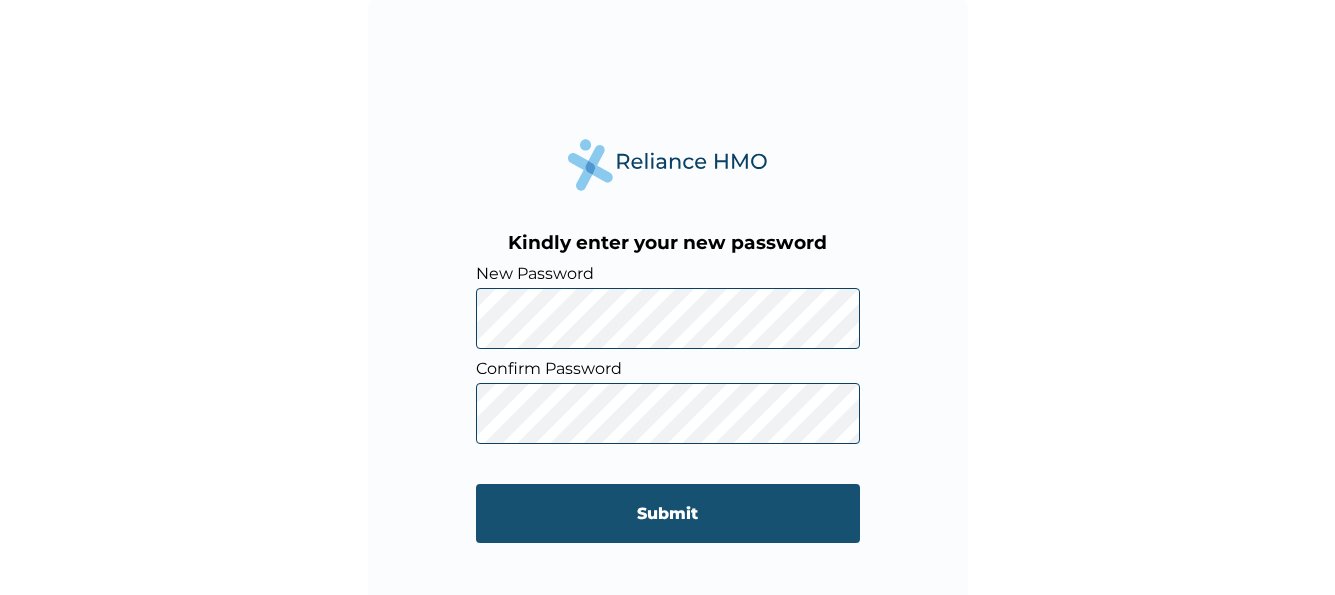 click on "Submit" at bounding box center [668, 513] 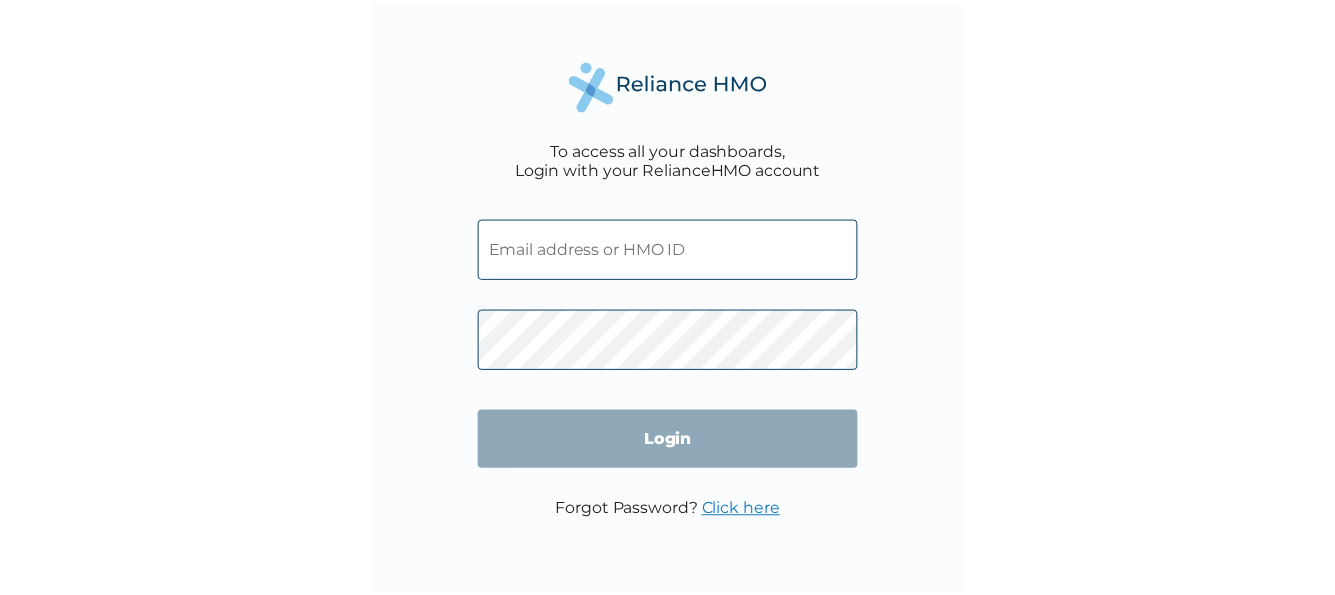 scroll, scrollTop: 0, scrollLeft: 0, axis: both 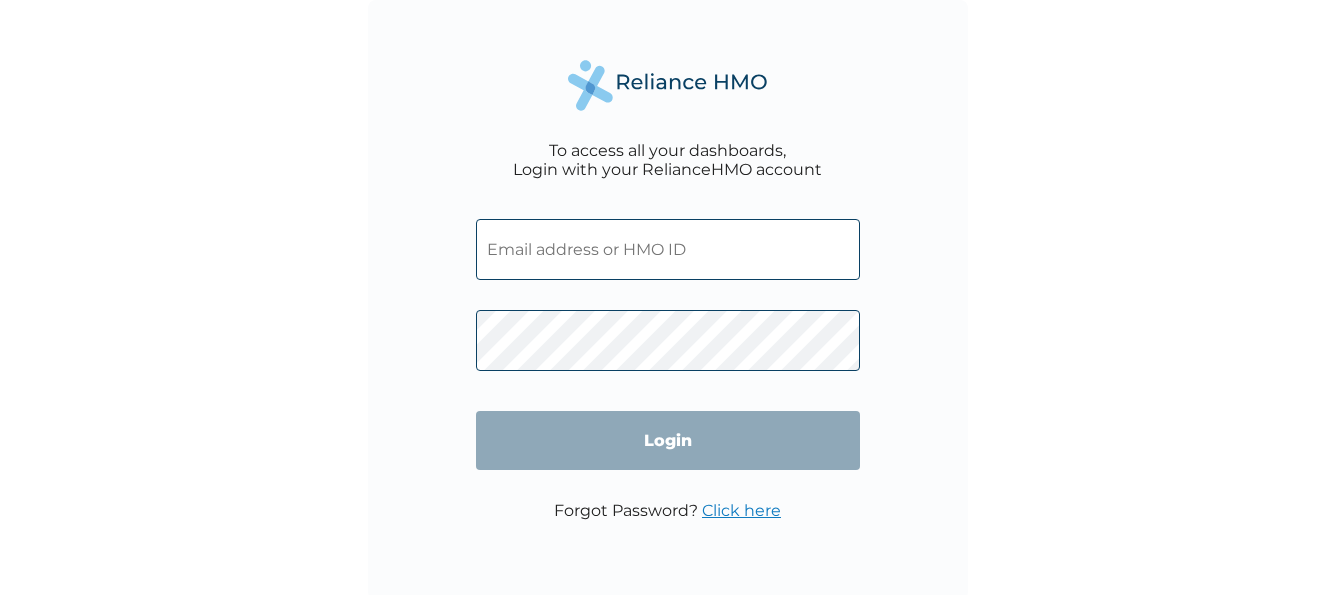 click at bounding box center (668, 249) 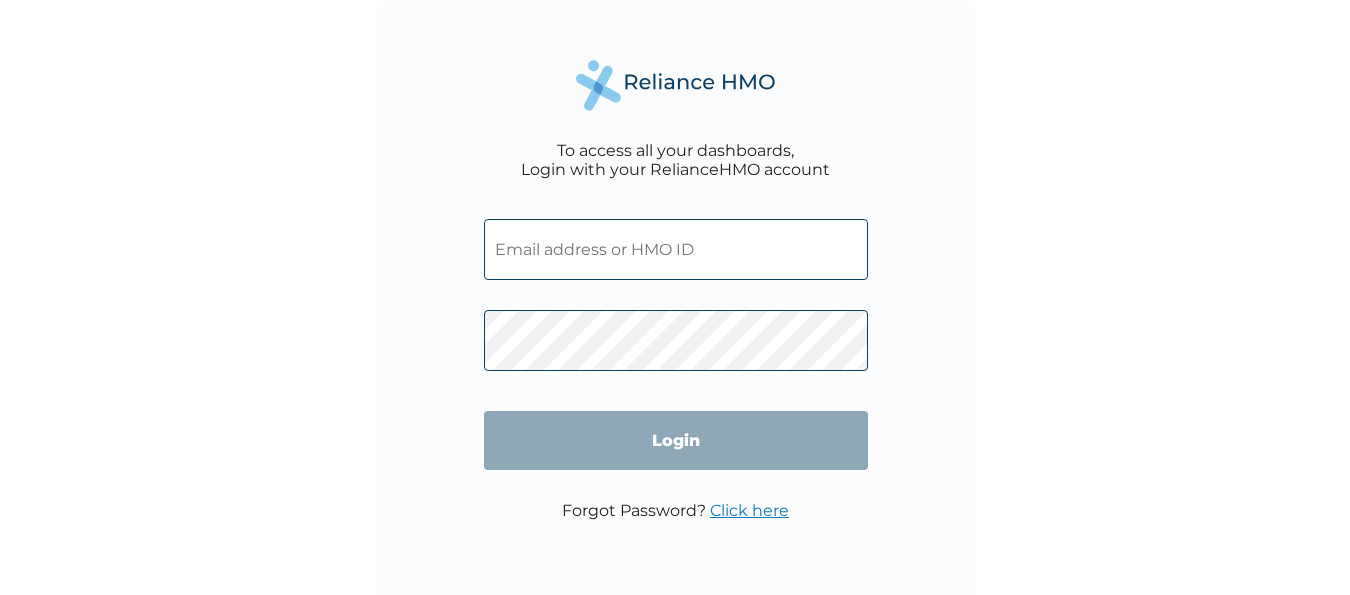 scroll, scrollTop: 0, scrollLeft: 0, axis: both 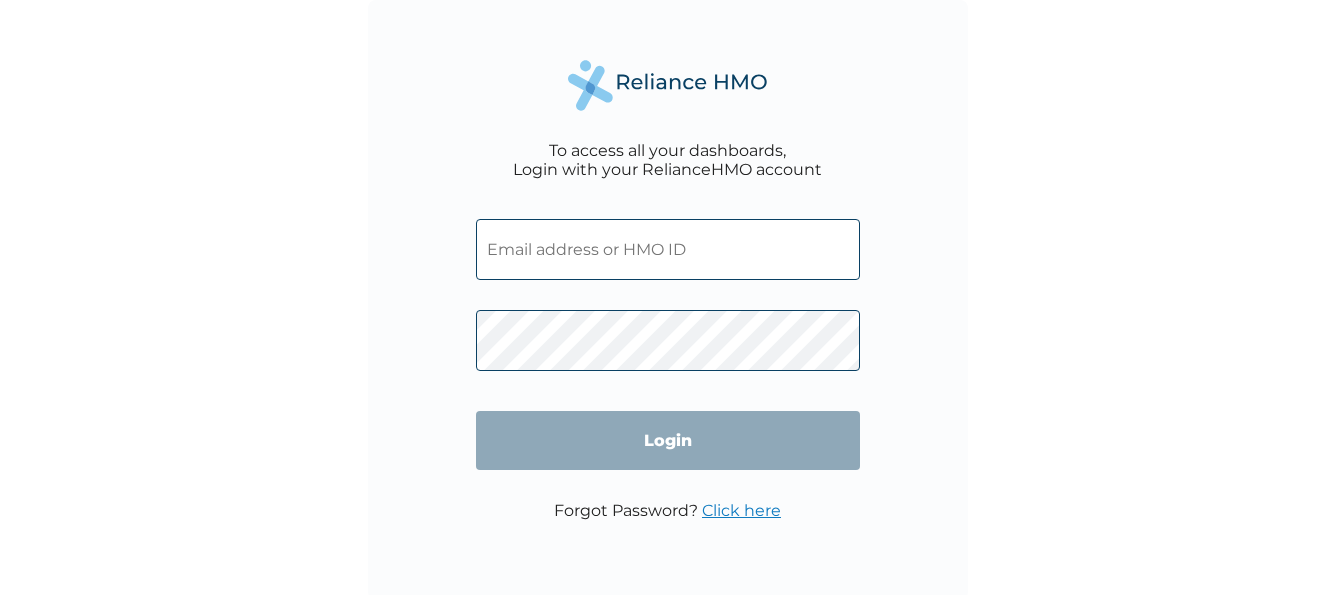 type on "[EMAIL]" 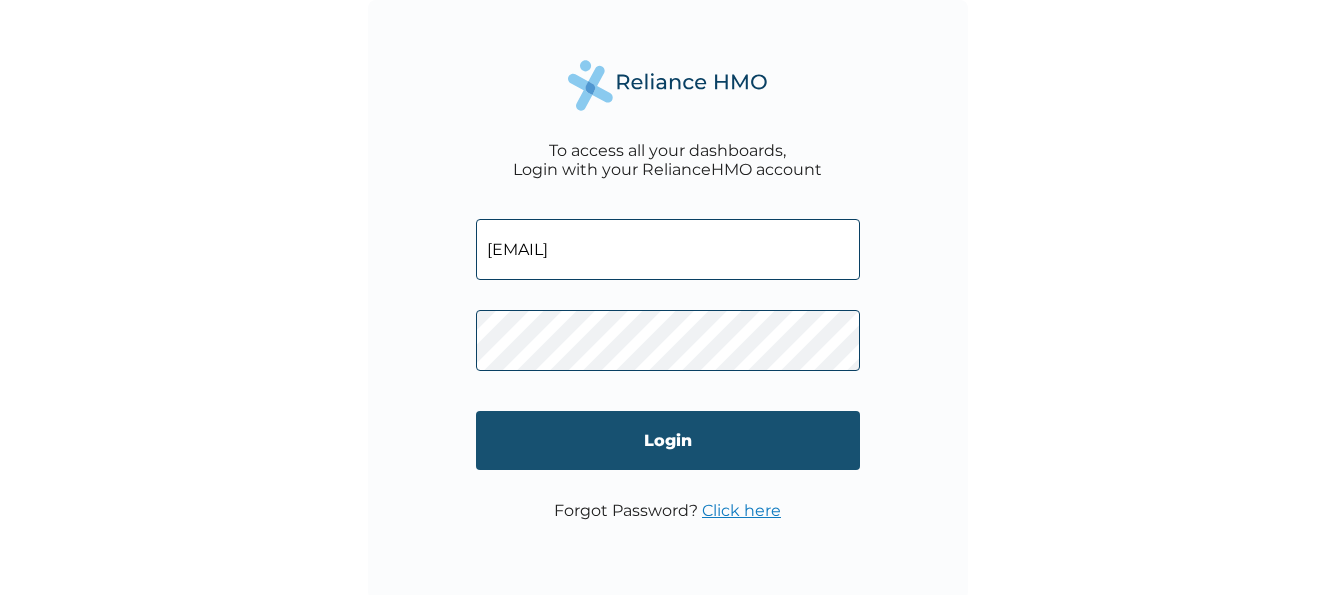 click on "Login" at bounding box center [668, 440] 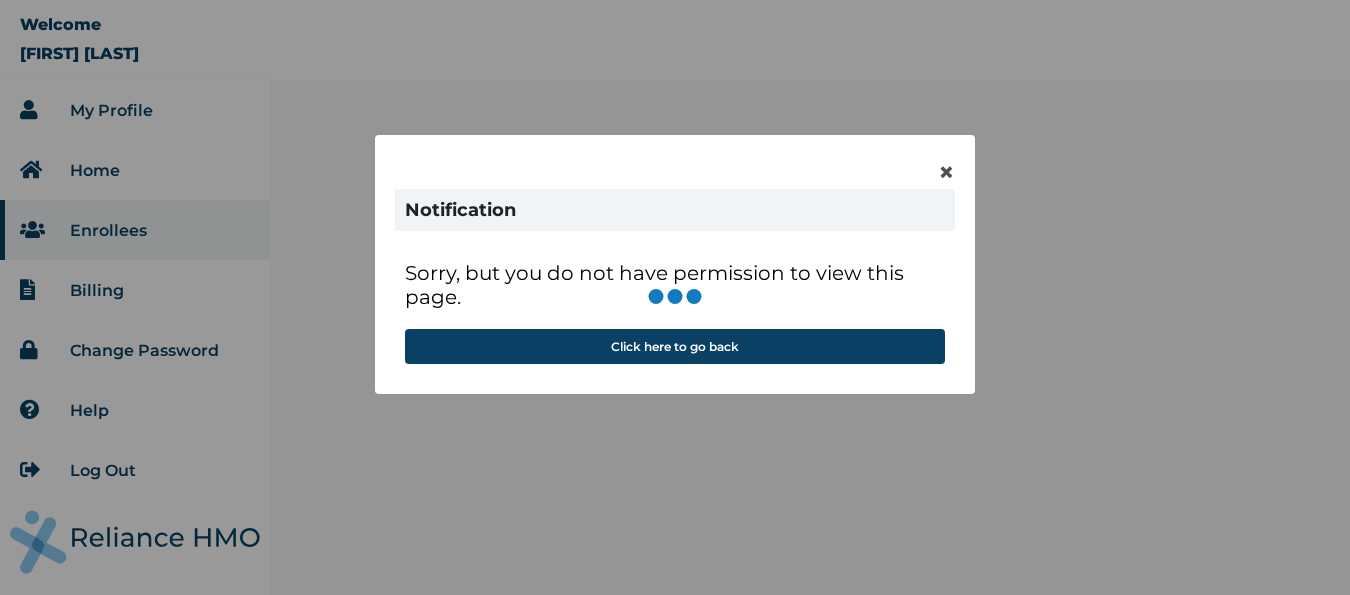 scroll, scrollTop: 0, scrollLeft: 0, axis: both 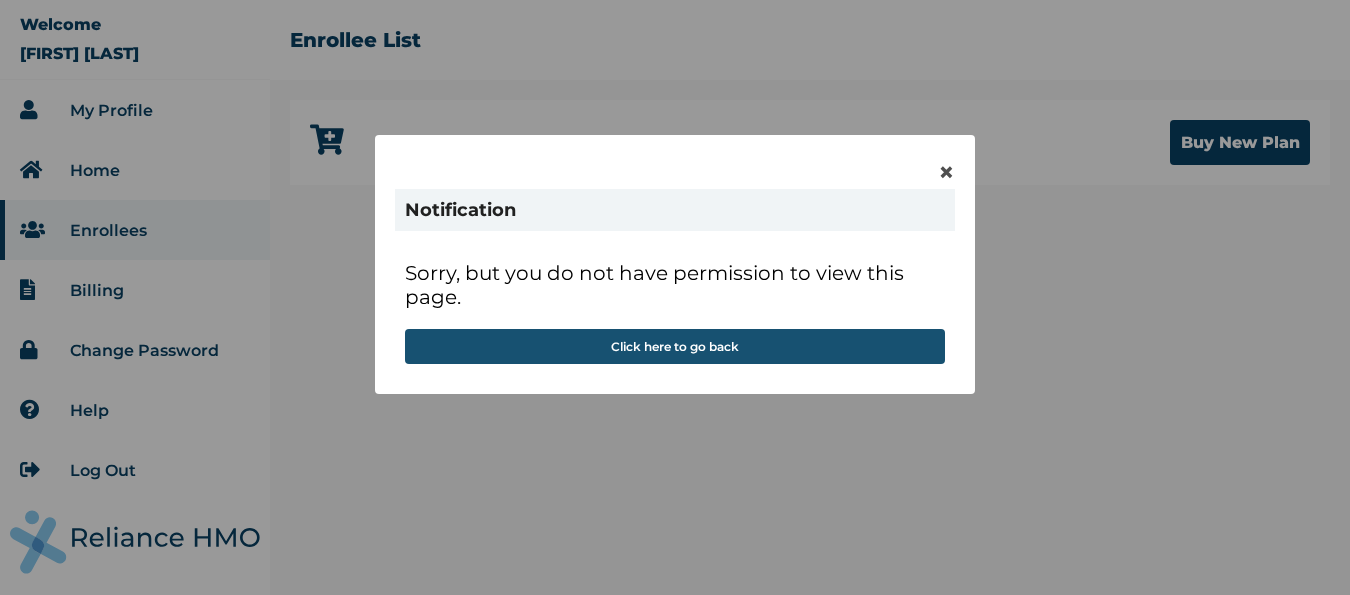 click on "Click here to go back" at bounding box center [675, 346] 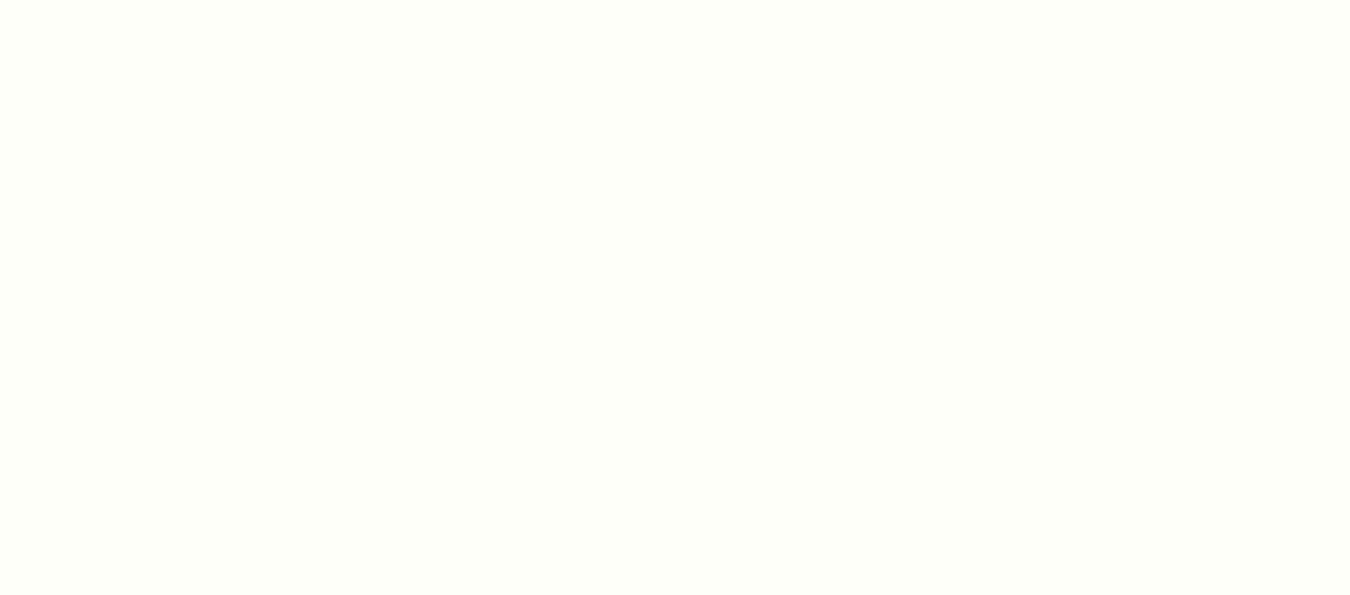 scroll, scrollTop: 0, scrollLeft: 0, axis: both 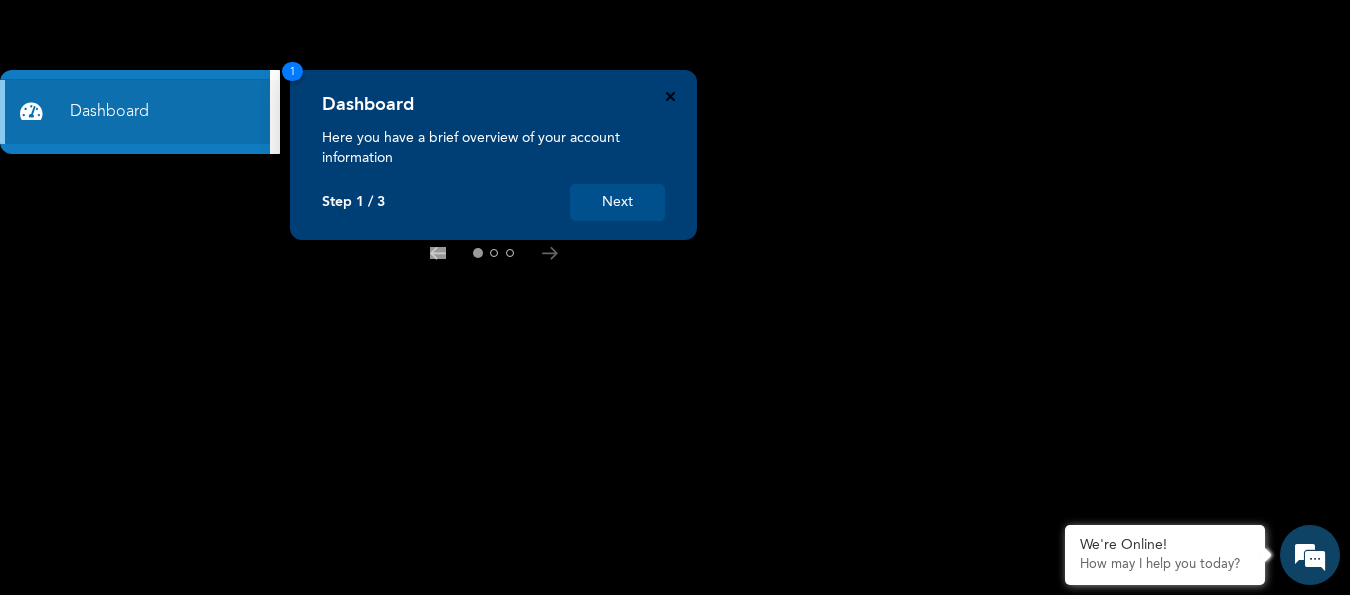 click 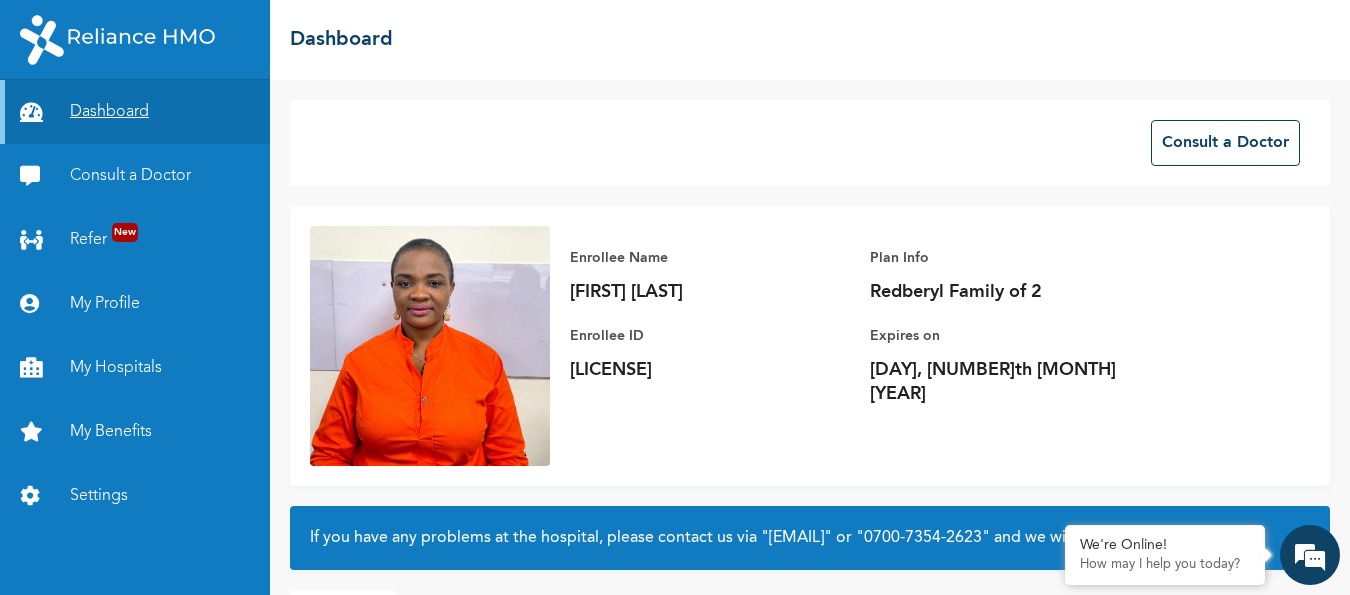 click on "Dashboard" at bounding box center [135, 112] 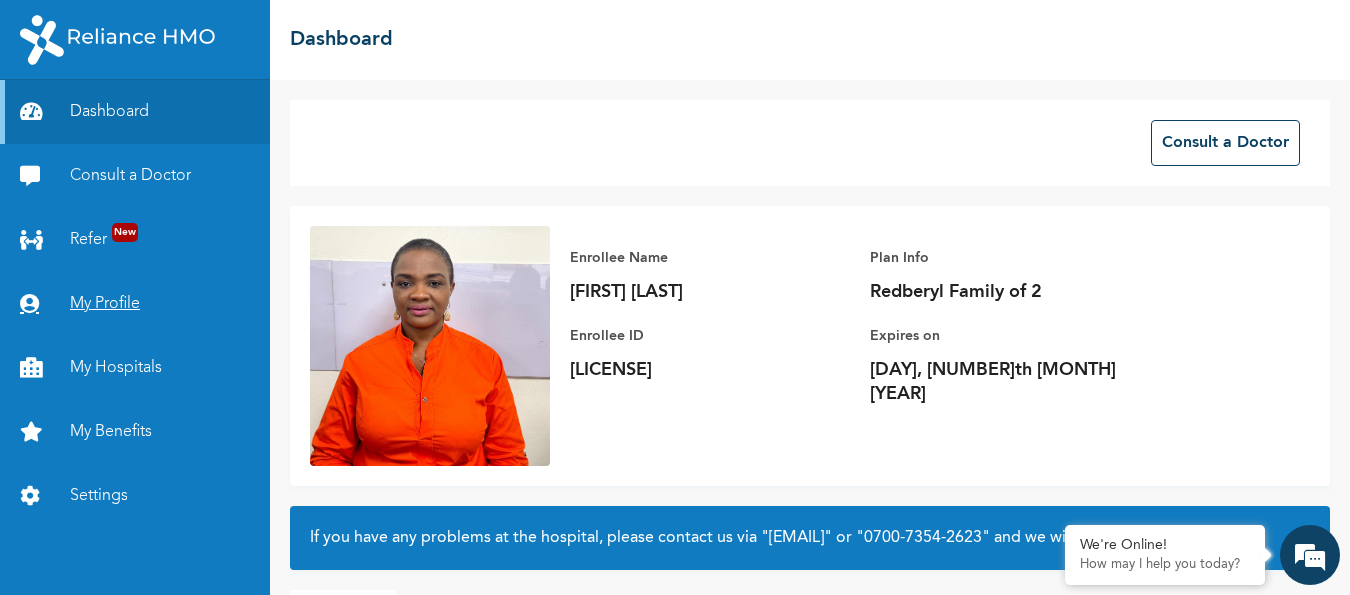 click on "My Profile" at bounding box center (135, 304) 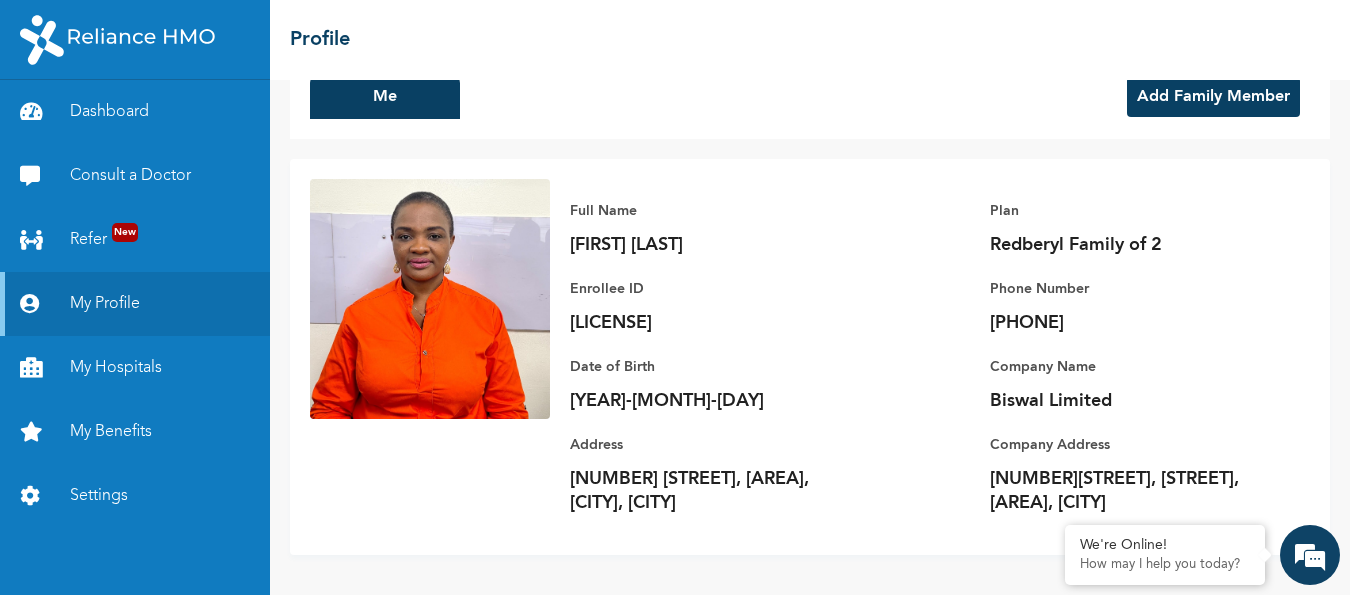 scroll, scrollTop: 0, scrollLeft: 0, axis: both 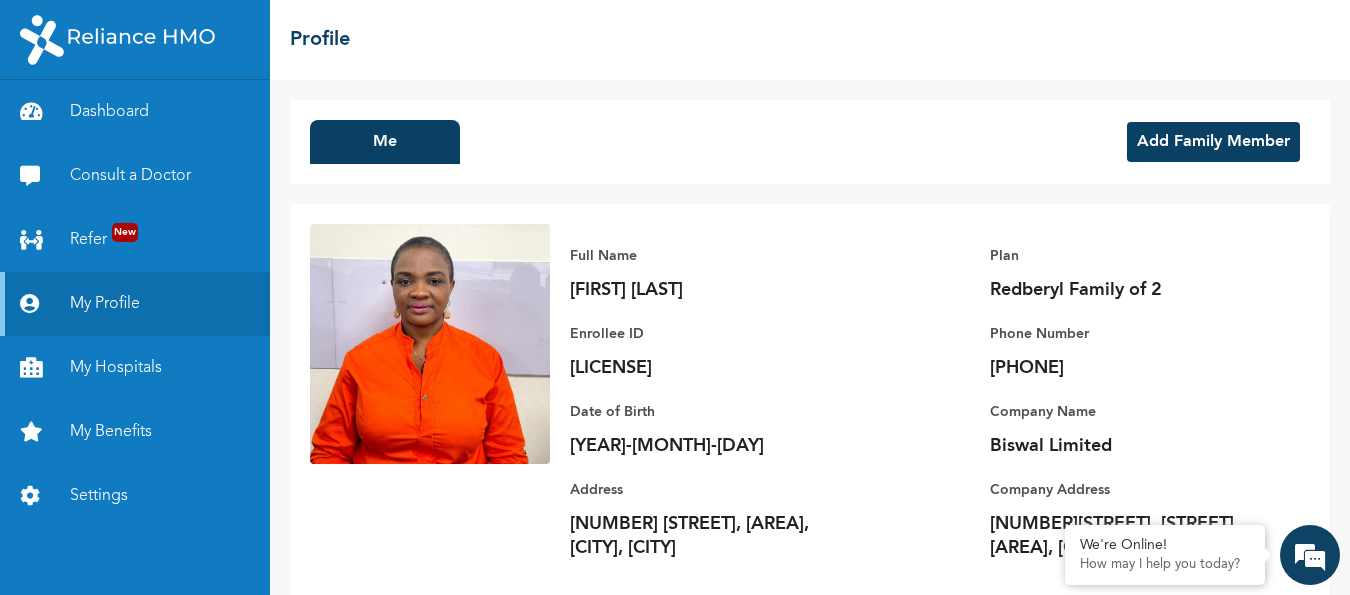 click on "Add Family Member" at bounding box center [1213, 142] 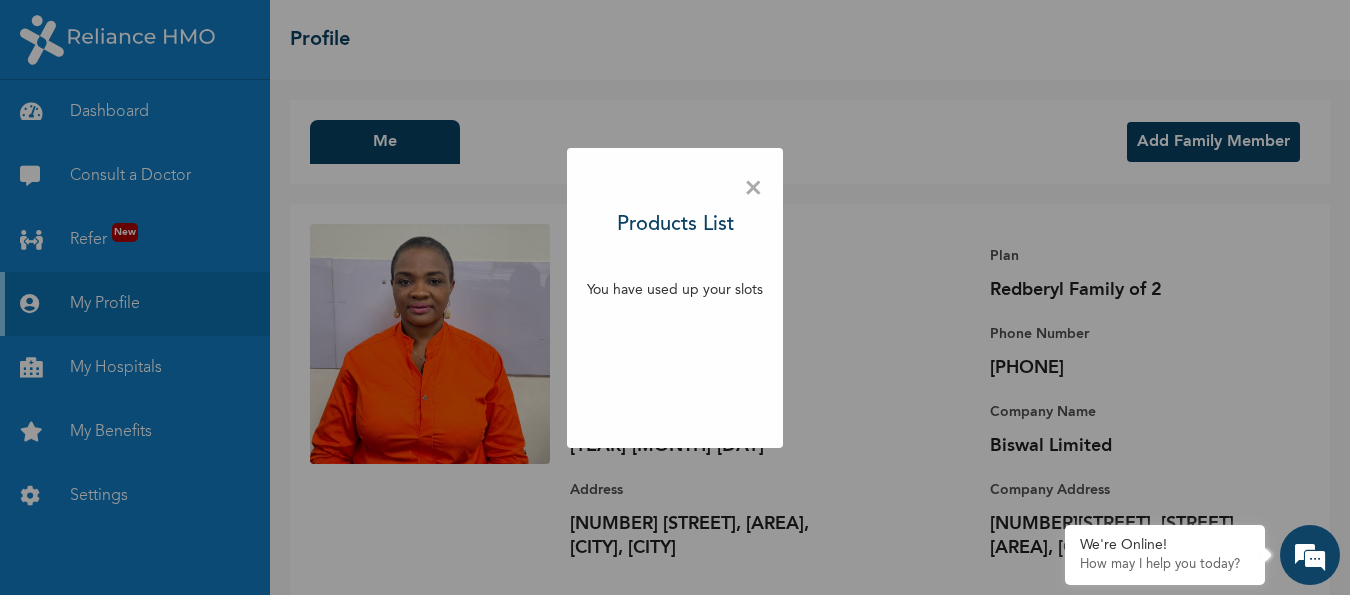 click on "×" at bounding box center (753, 189) 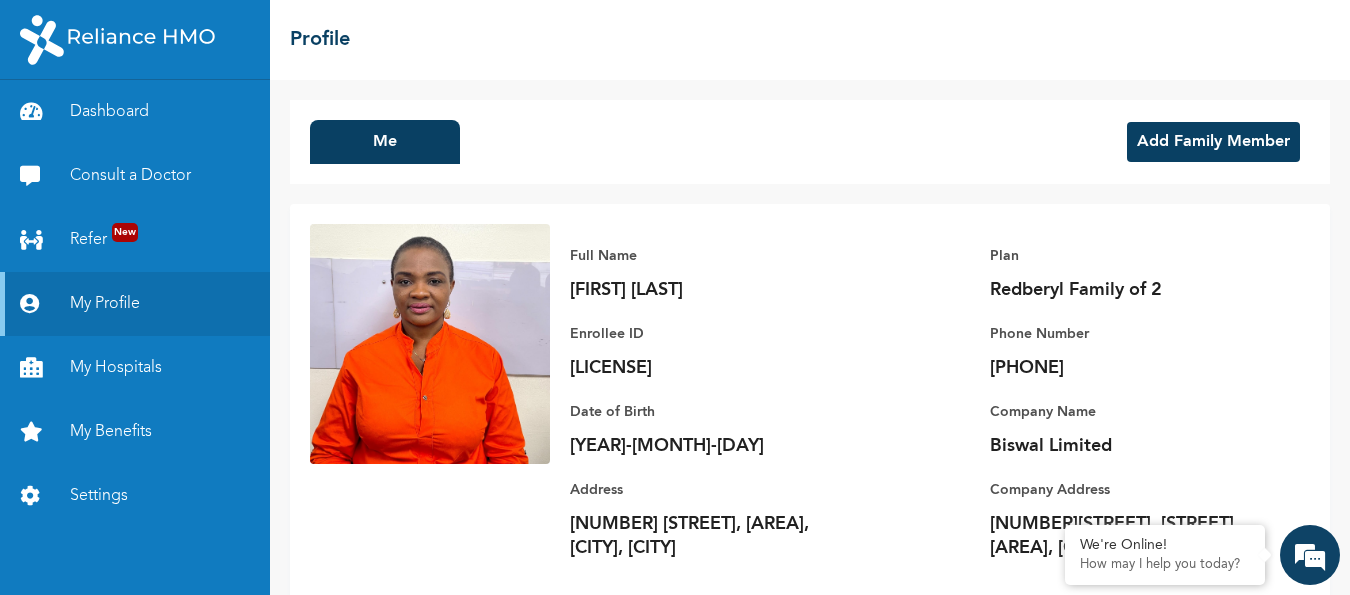 scroll, scrollTop: 45, scrollLeft: 0, axis: vertical 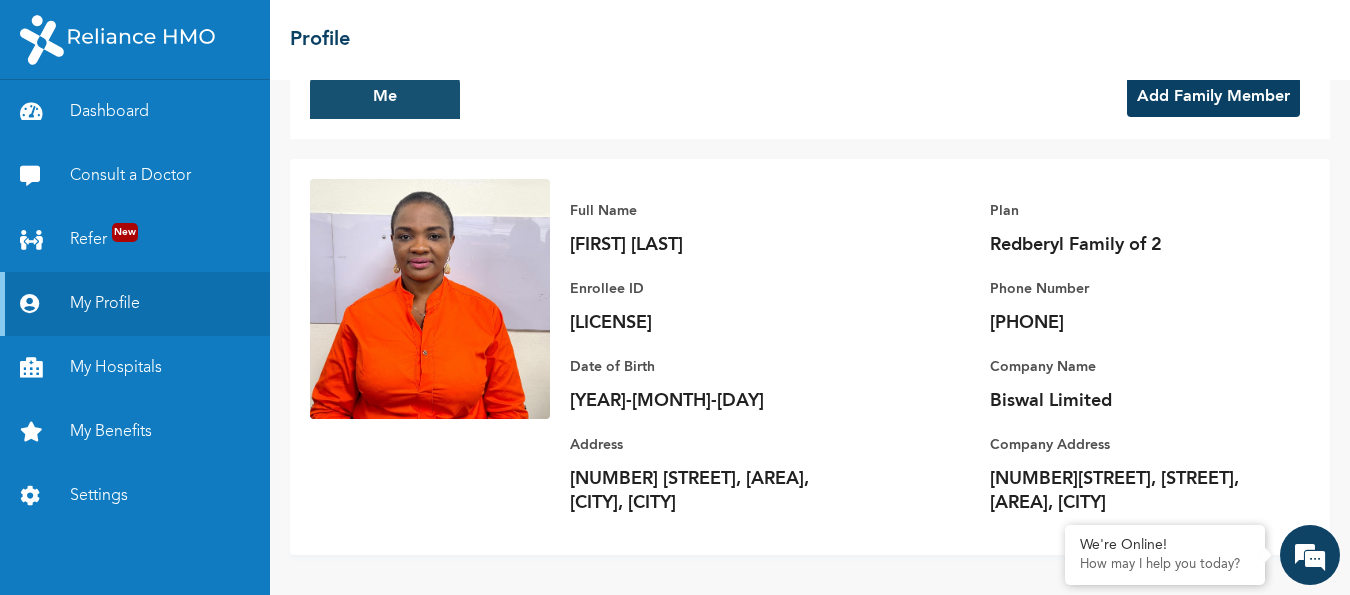 click on "Me" at bounding box center [385, 97] 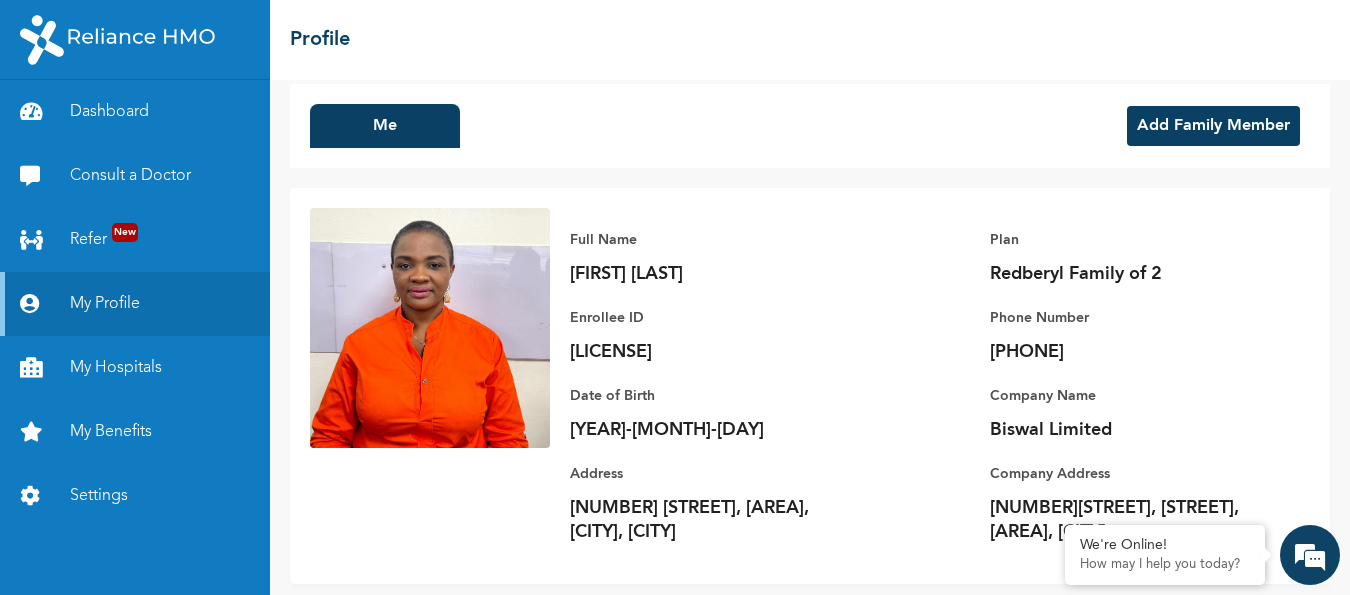 scroll, scrollTop: 0, scrollLeft: 0, axis: both 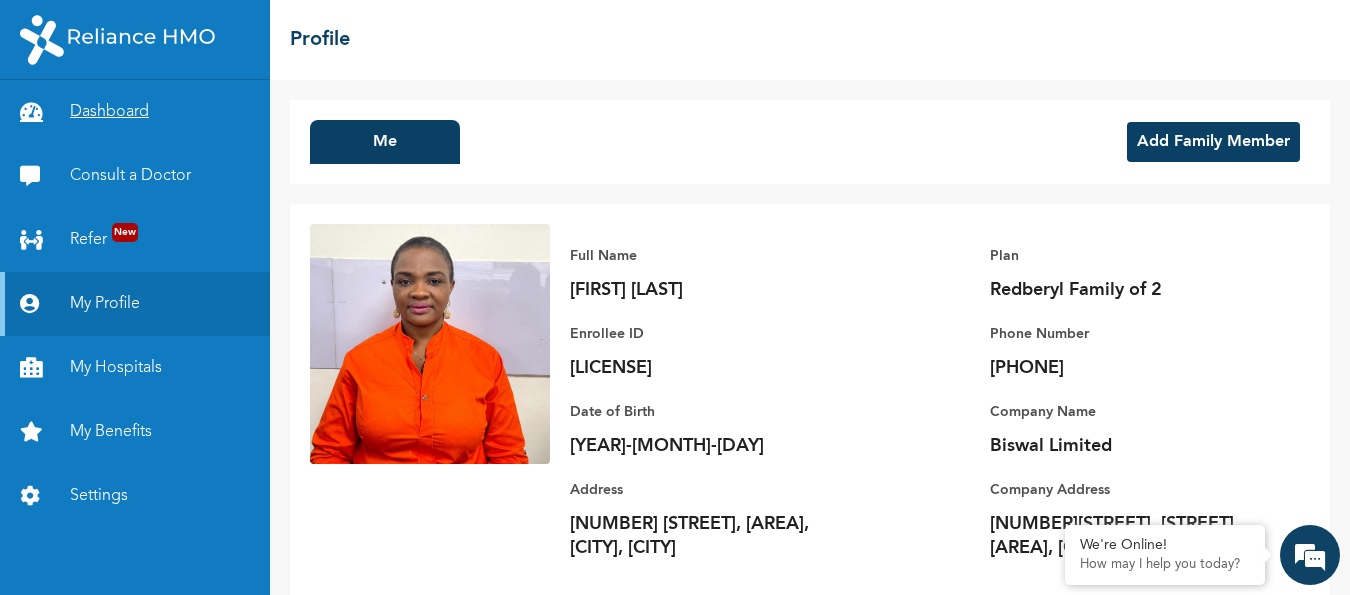 click on "Dashboard" at bounding box center (135, 112) 